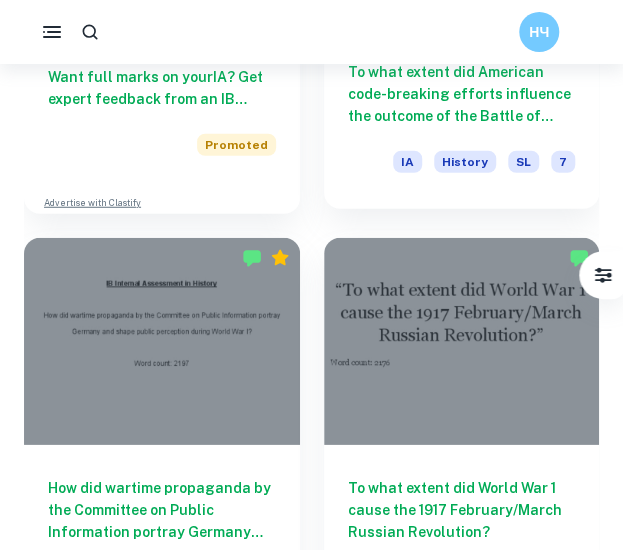 scroll, scrollTop: 1307, scrollLeft: 0, axis: vertical 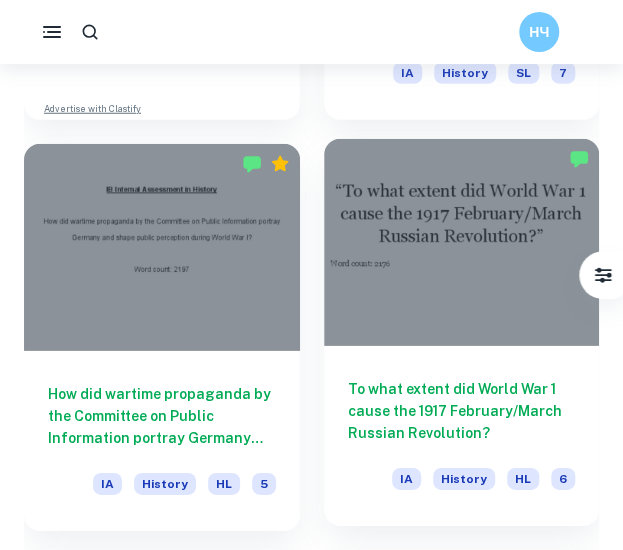 click on "To what extent did World War 1 cause the 1917 February/March Russian Revolution?" at bounding box center (462, 411) 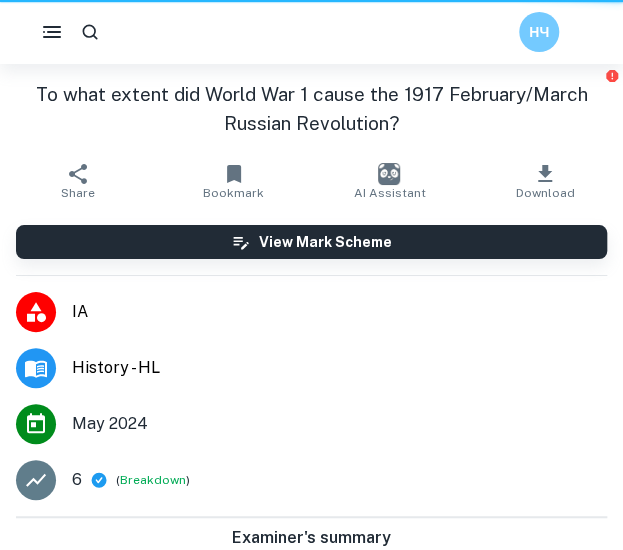 scroll, scrollTop: 0, scrollLeft: 0, axis: both 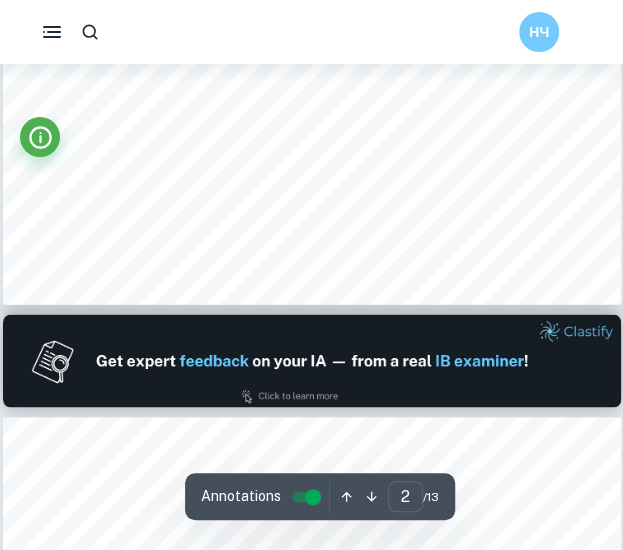 type on "1" 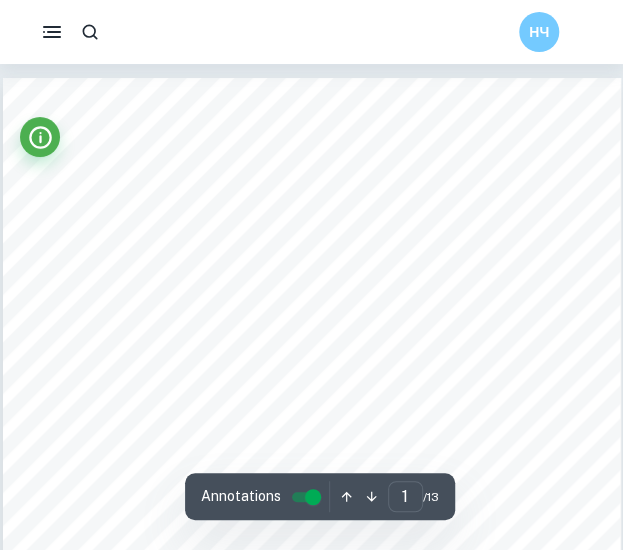 scroll, scrollTop: 0, scrollLeft: 0, axis: both 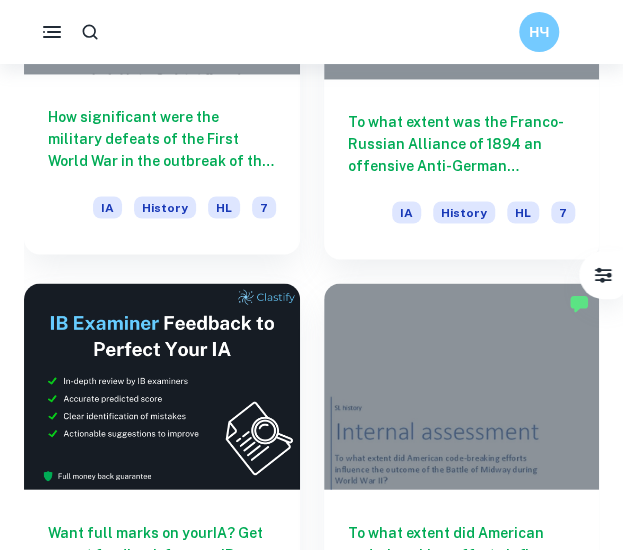 click on "How significant were the military defeats of the First World War in the outbreak of the Aster Revolution in Hungary?" at bounding box center (162, 139) 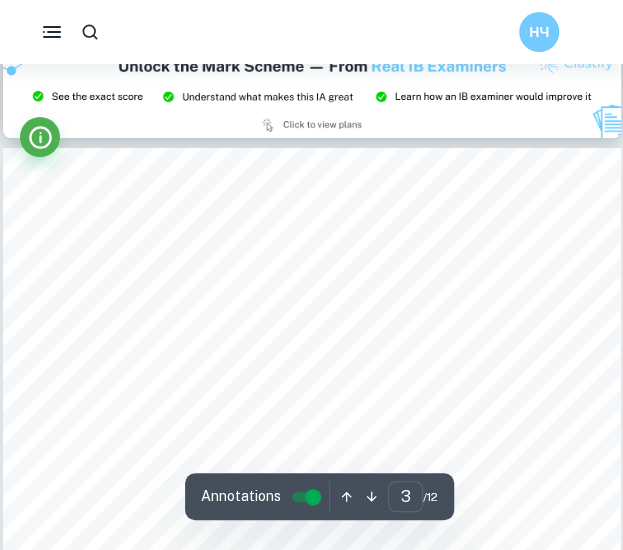 scroll, scrollTop: 1906, scrollLeft: 0, axis: vertical 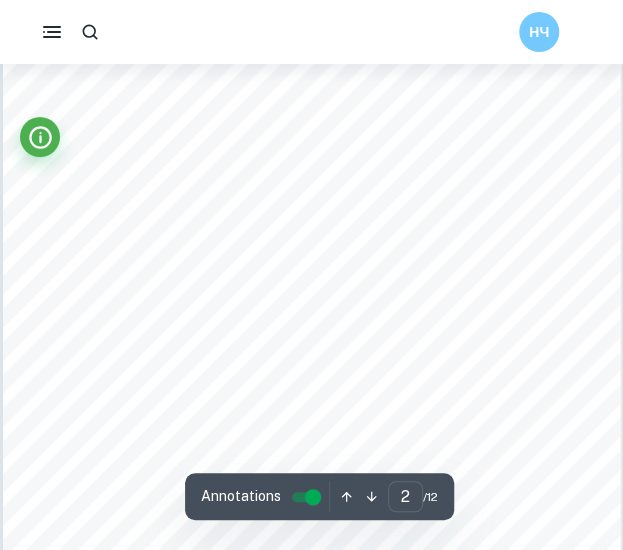 type on "1" 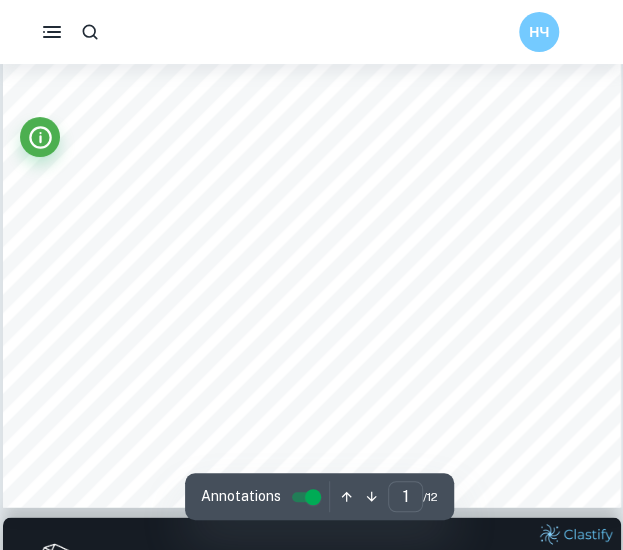 scroll, scrollTop: 247, scrollLeft: 0, axis: vertical 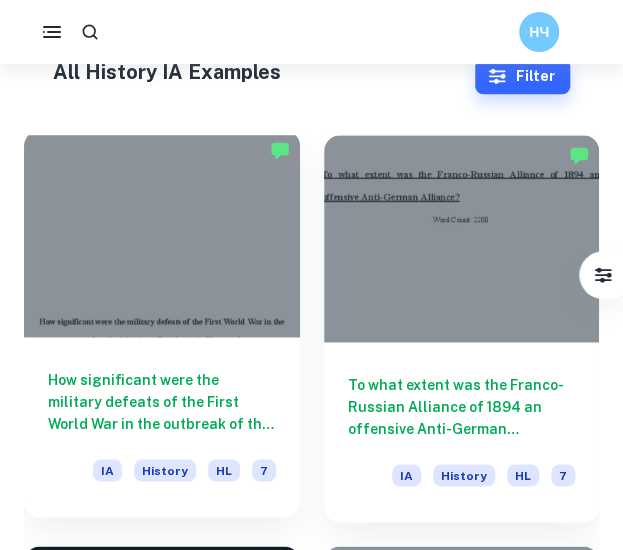 click on "How significant were the military defeats of the First World War in the outbreak of the Aster Revolution in Hungary?" at bounding box center (162, 402) 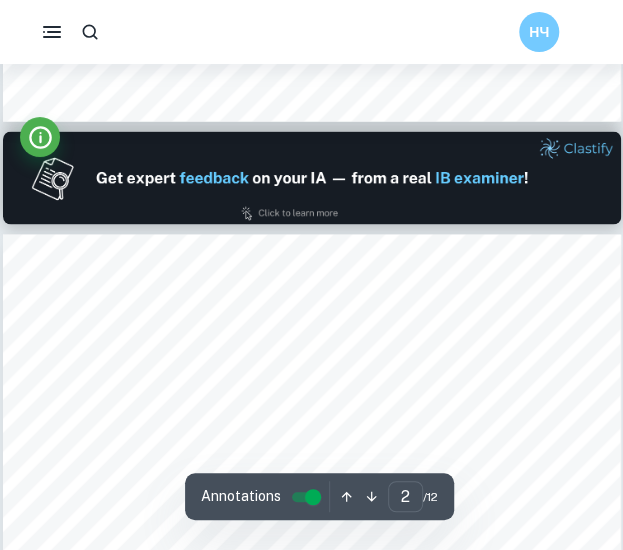 scroll, scrollTop: 983, scrollLeft: 0, axis: vertical 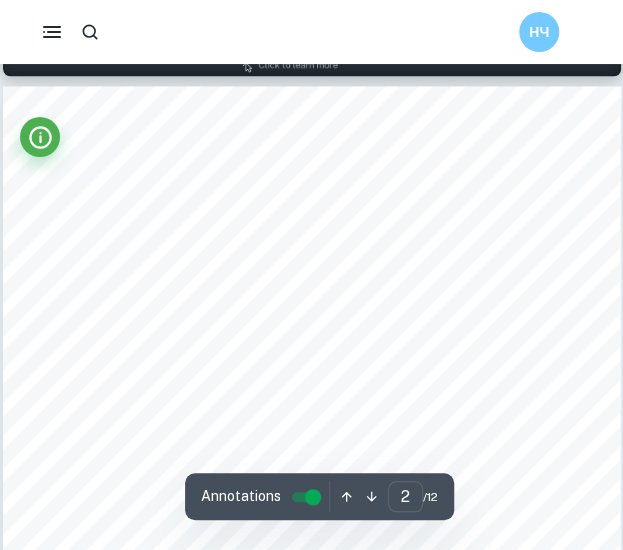 type on "1" 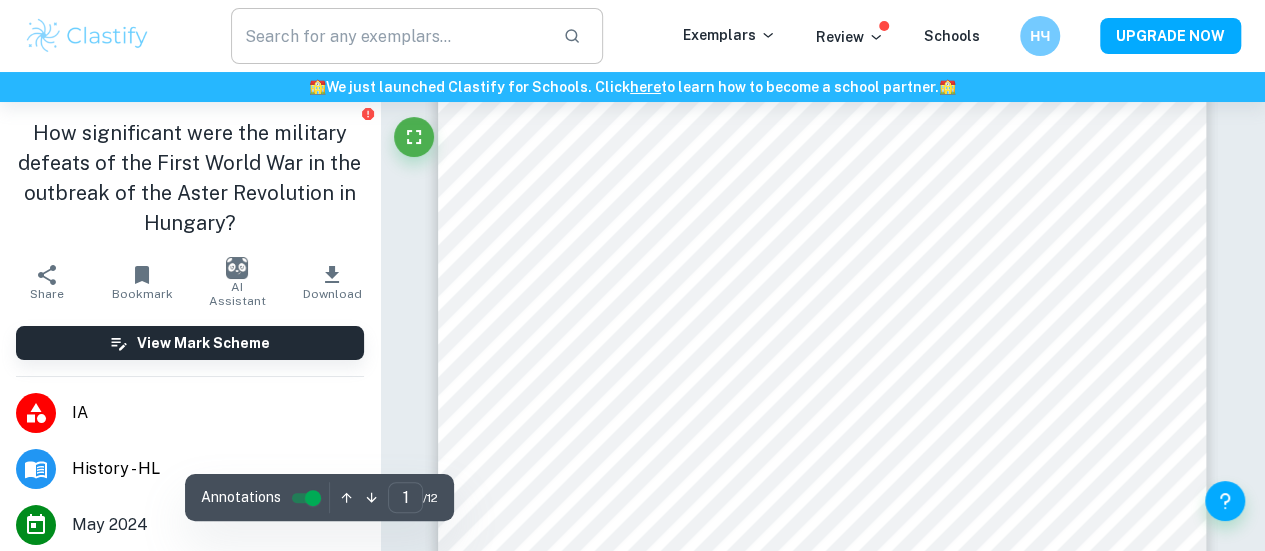 scroll, scrollTop: 340, scrollLeft: 0, axis: vertical 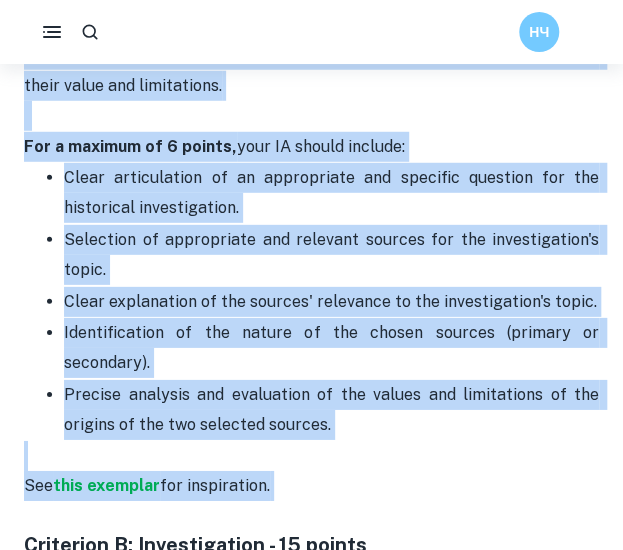 drag, startPoint x: 117, startPoint y: 161, endPoint x: 206, endPoint y: 93, distance: 112.00446 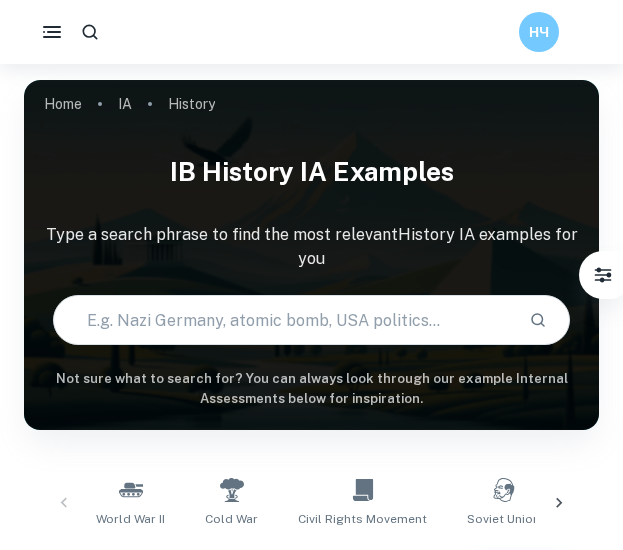 scroll, scrollTop: 663, scrollLeft: 0, axis: vertical 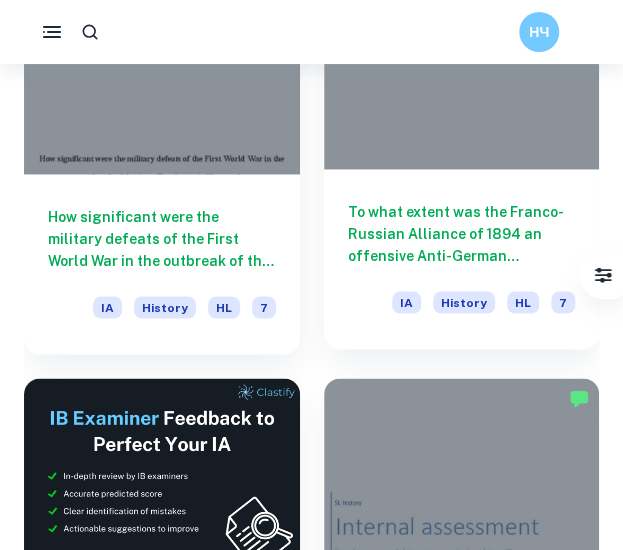 click on "To what extent was the Franco-Russian Alliance of 1894 an offensive Anti-German Alliance?" at bounding box center (462, 234) 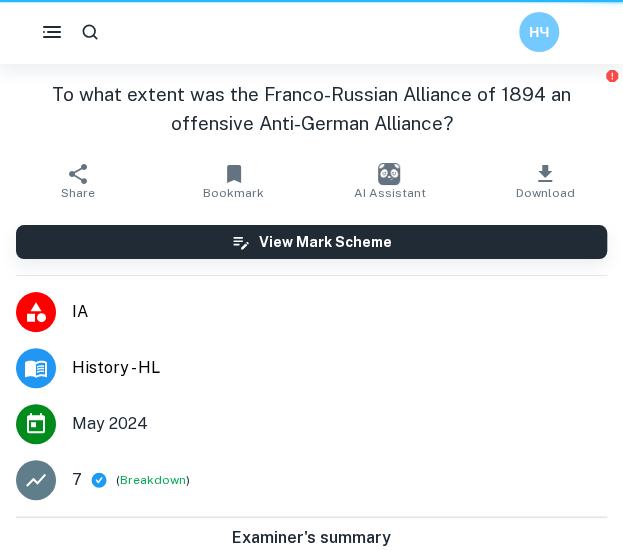 scroll, scrollTop: 0, scrollLeft: 0, axis: both 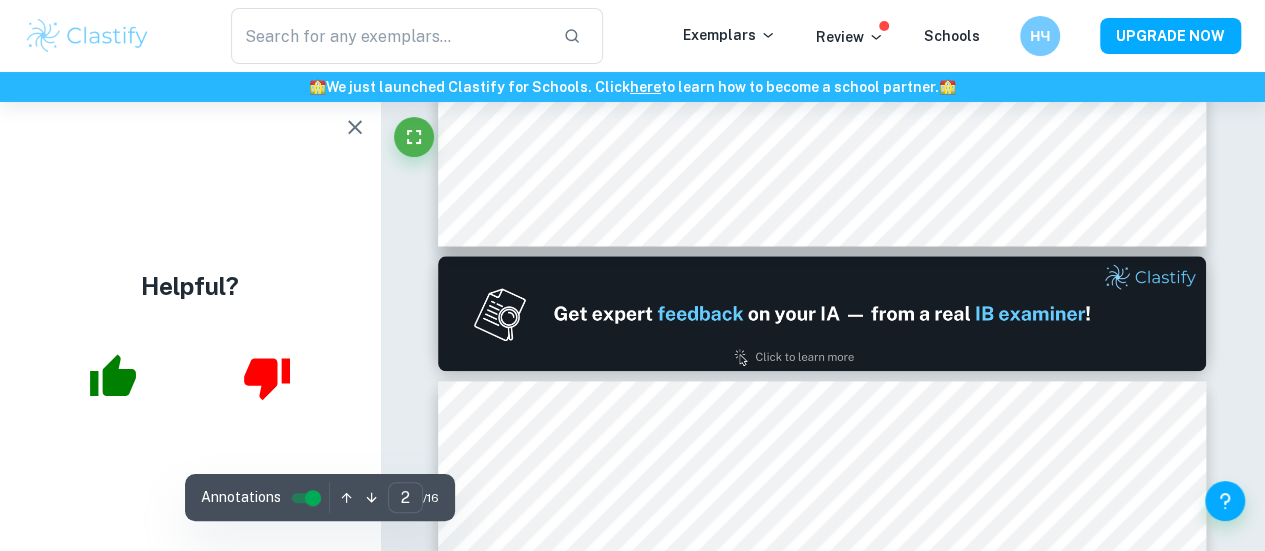 type on "1" 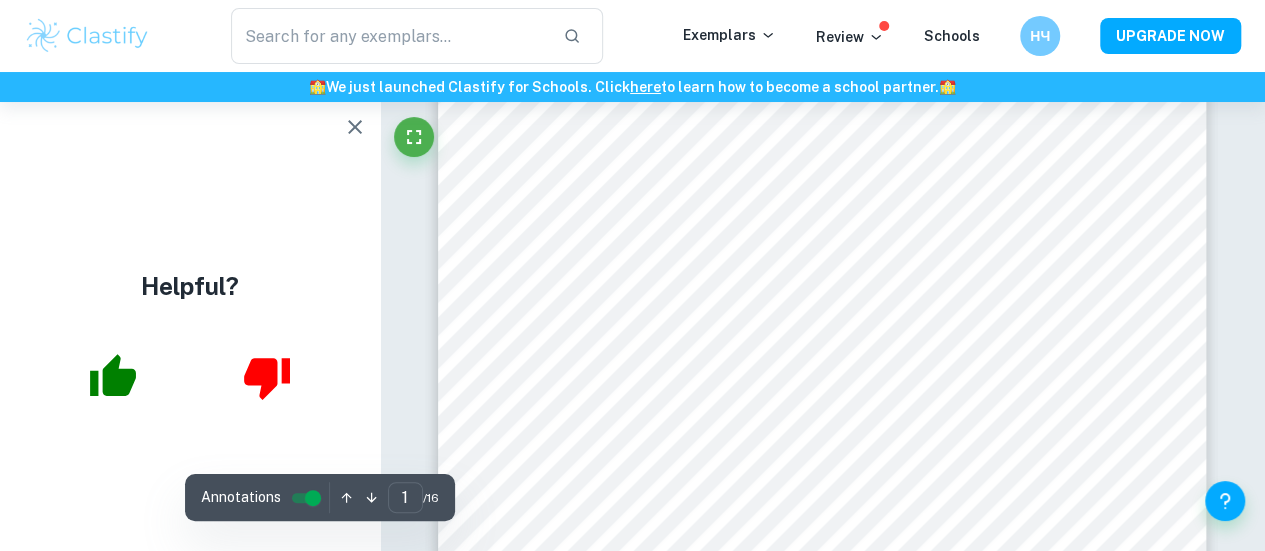 scroll, scrollTop: 0, scrollLeft: 0, axis: both 